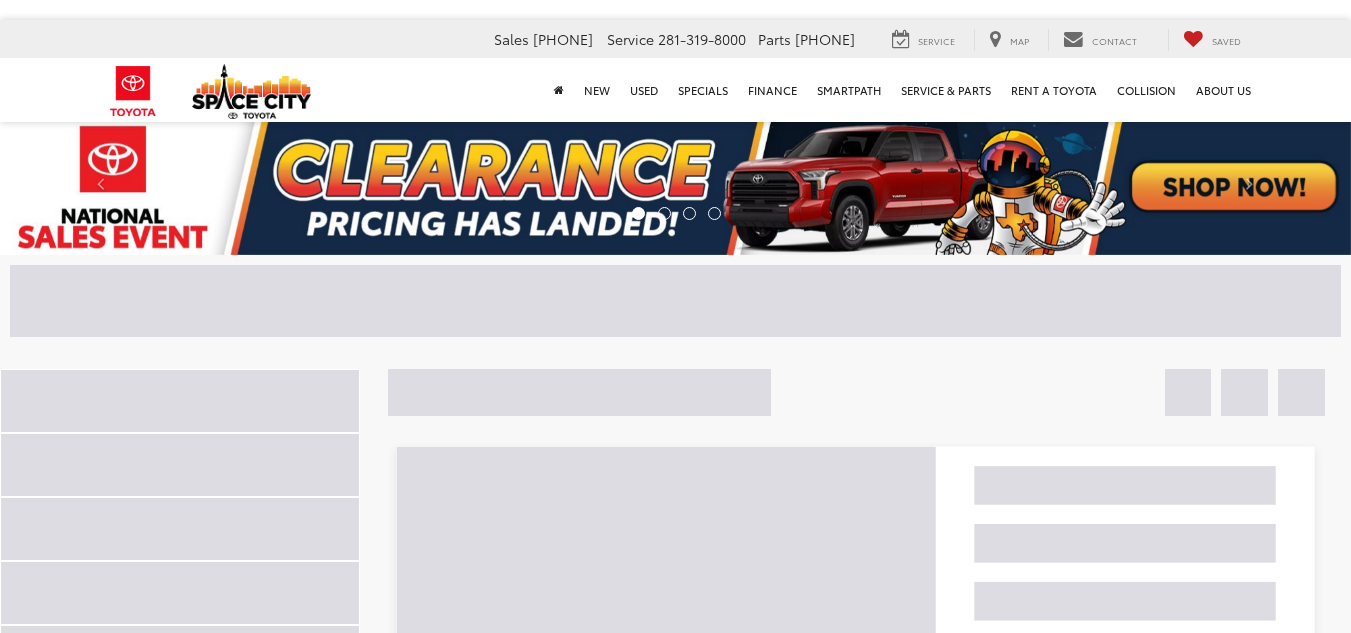 scroll, scrollTop: 0, scrollLeft: 0, axis: both 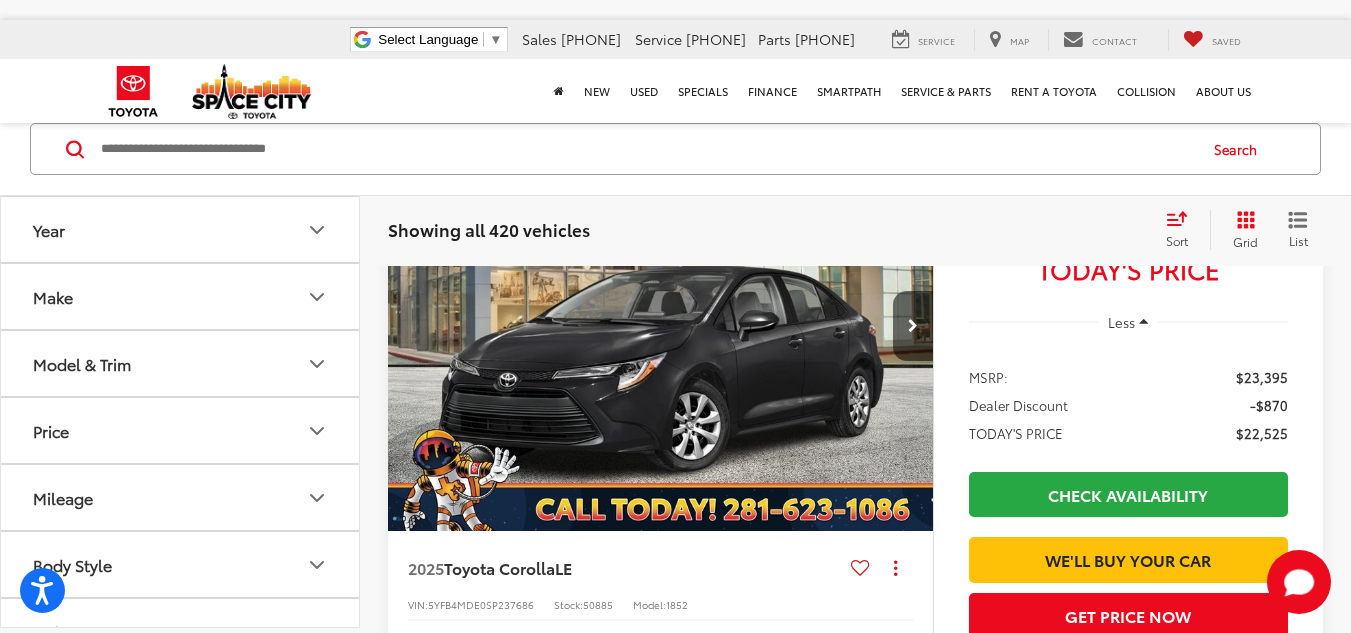 click 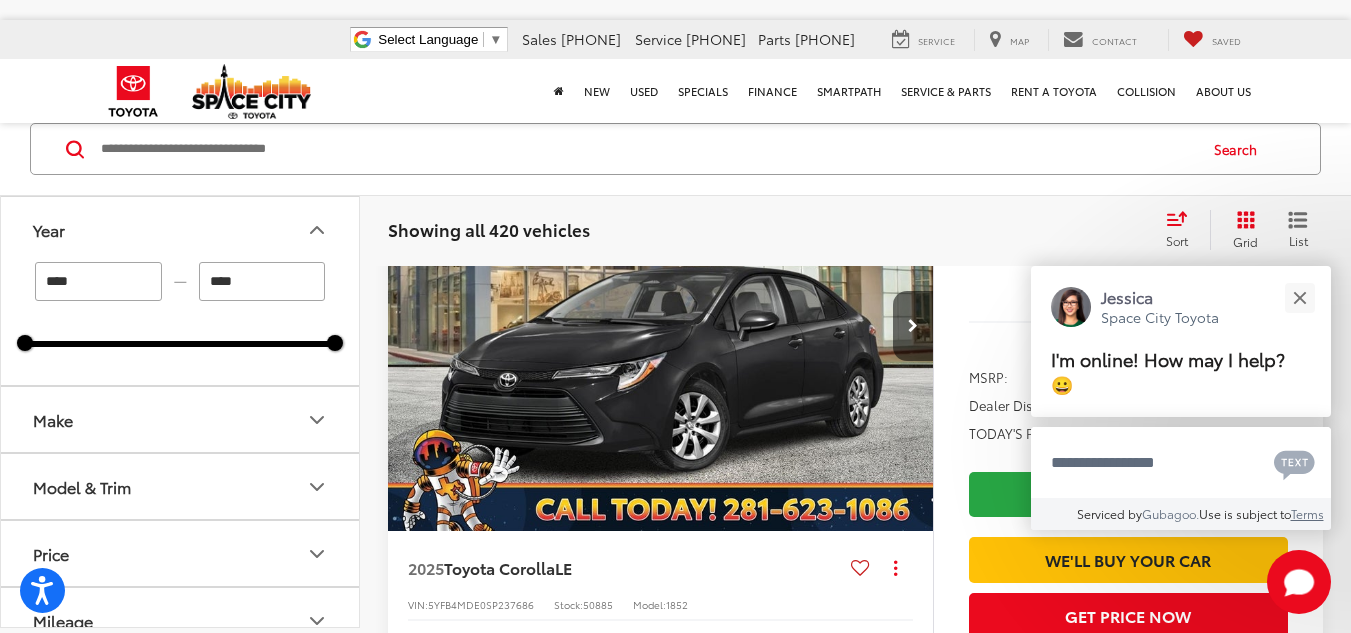 click 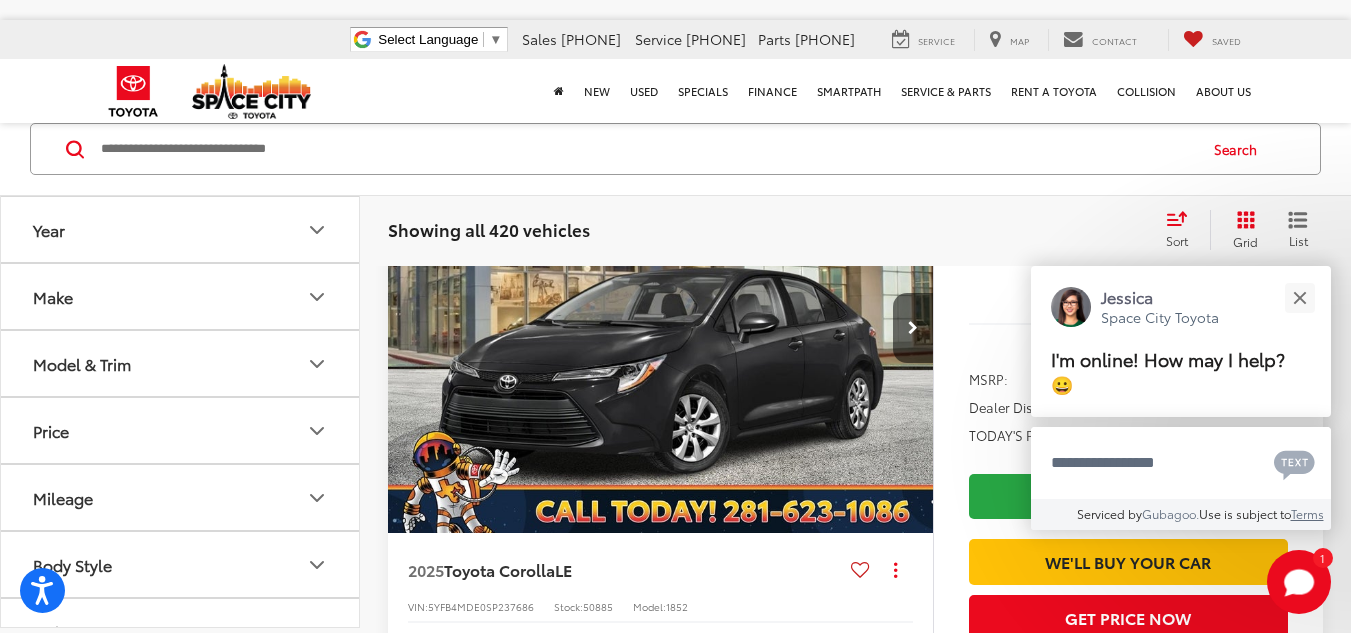 click 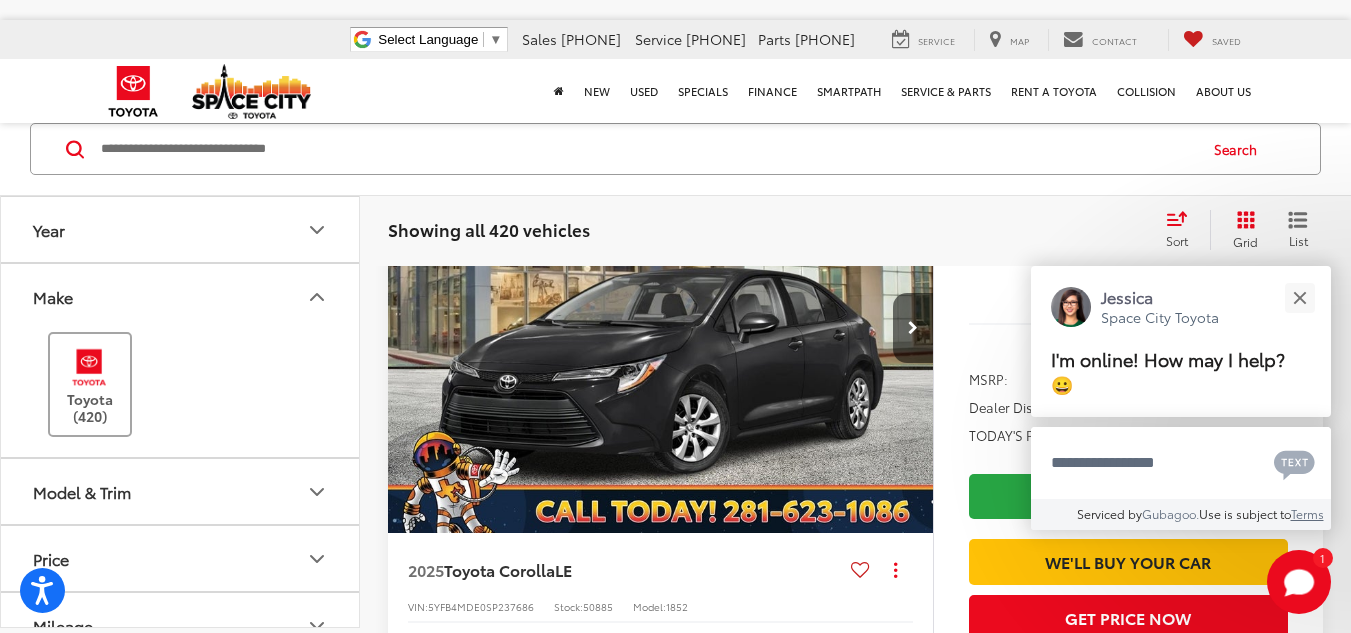 click at bounding box center (89, 367) 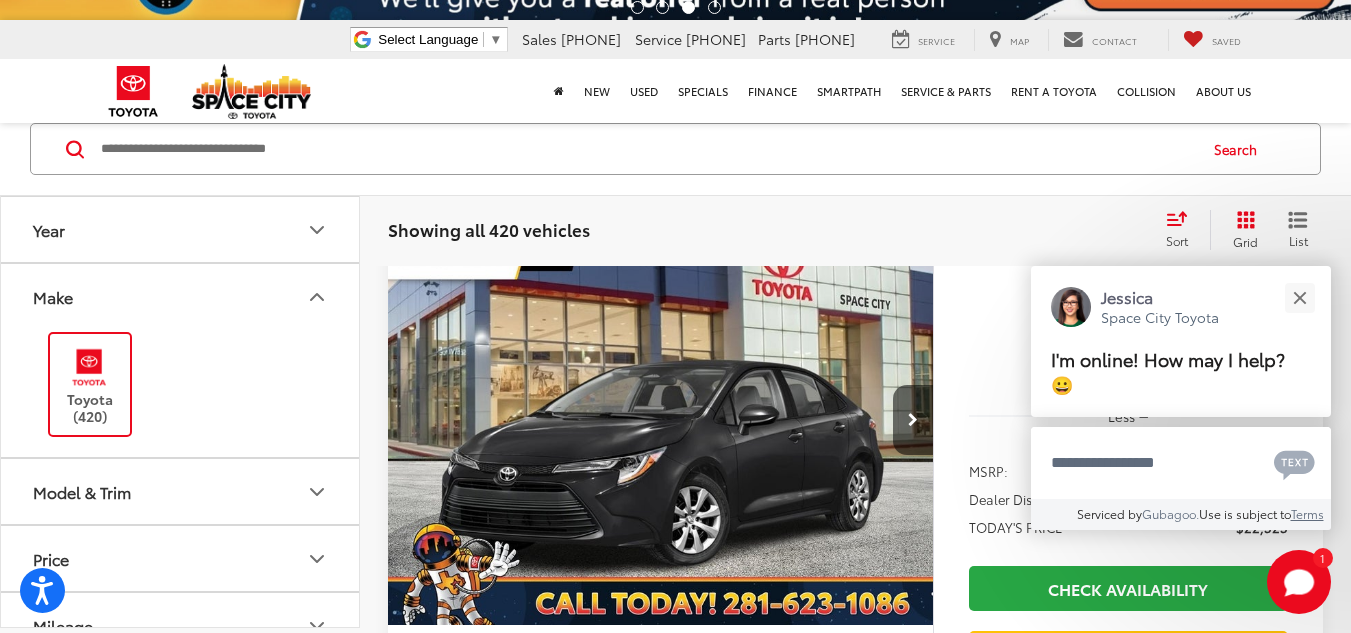 scroll, scrollTop: 152, scrollLeft: 0, axis: vertical 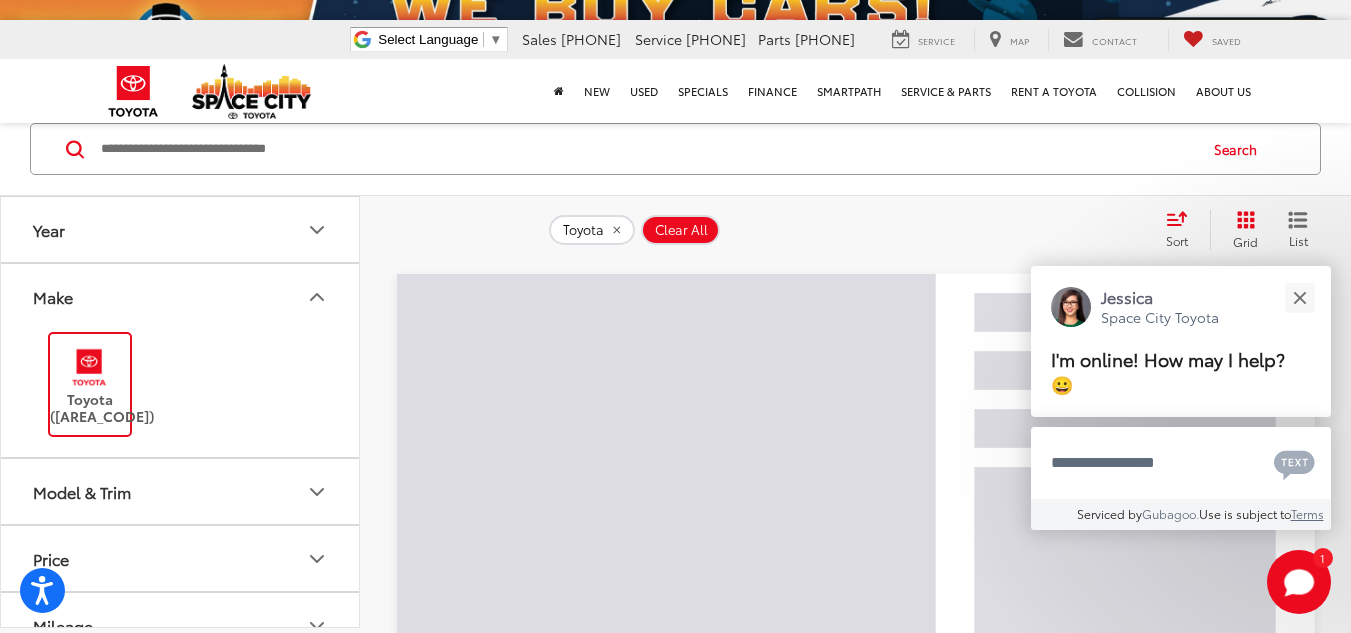 click 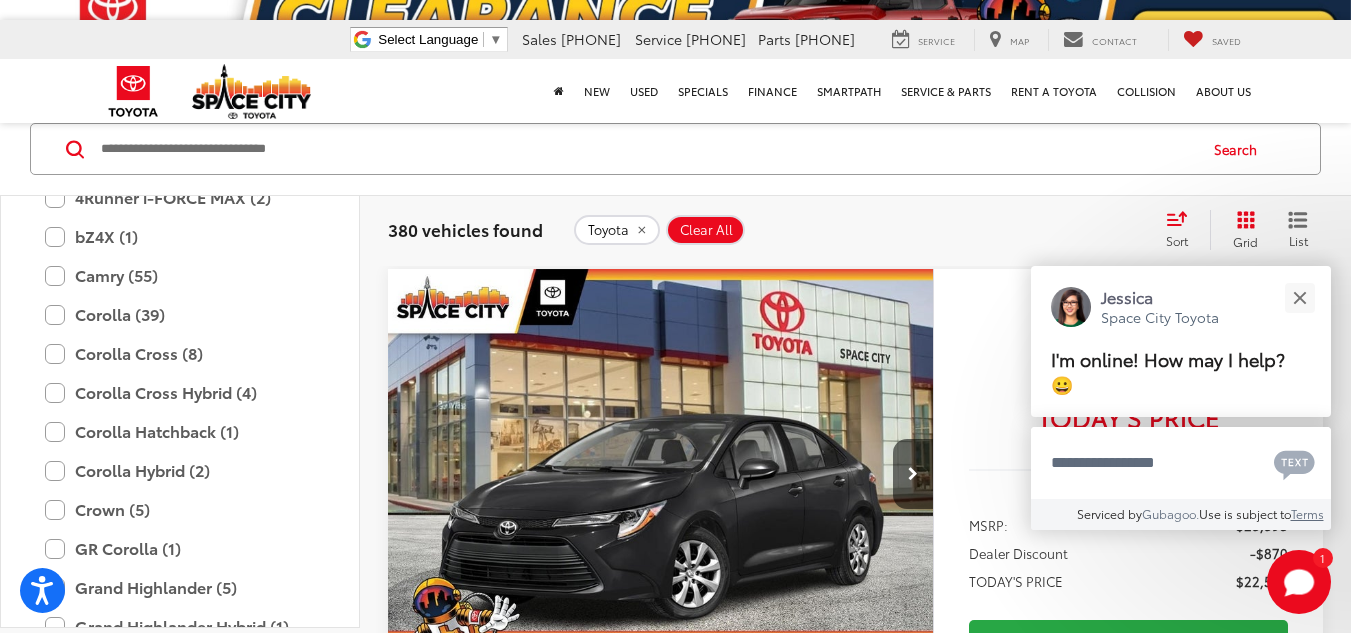 scroll, scrollTop: 900, scrollLeft: 0, axis: vertical 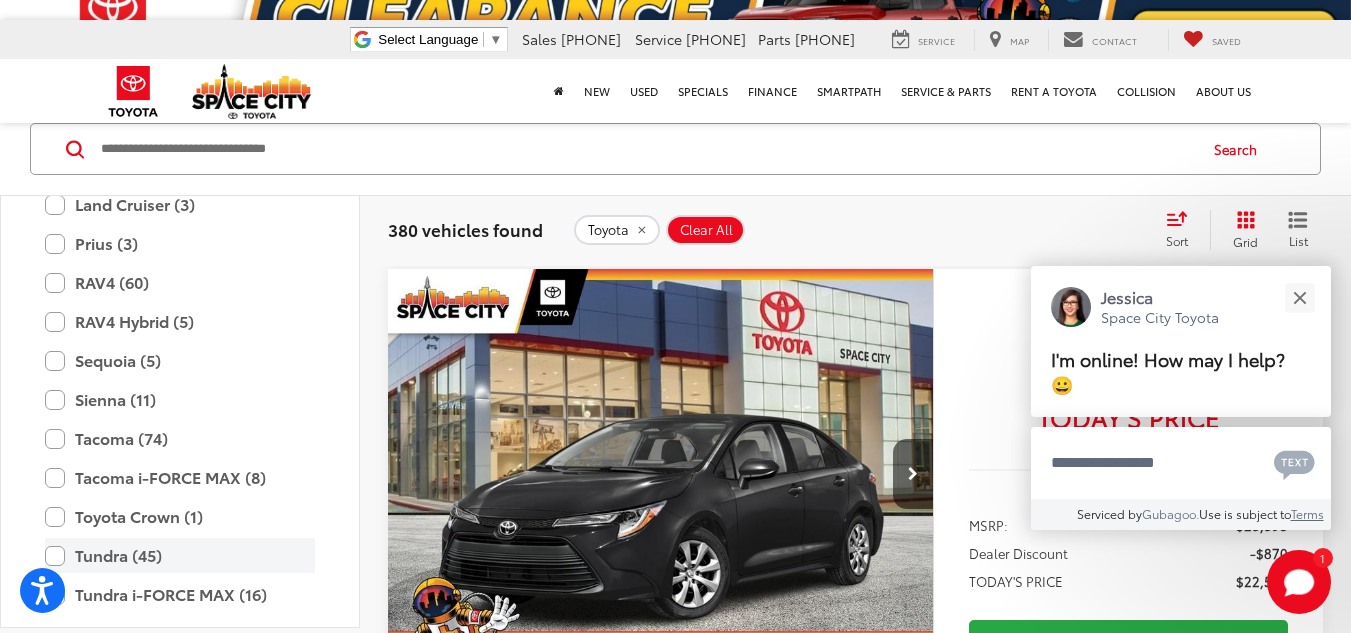 click on "Tundra (45)" at bounding box center [180, 555] 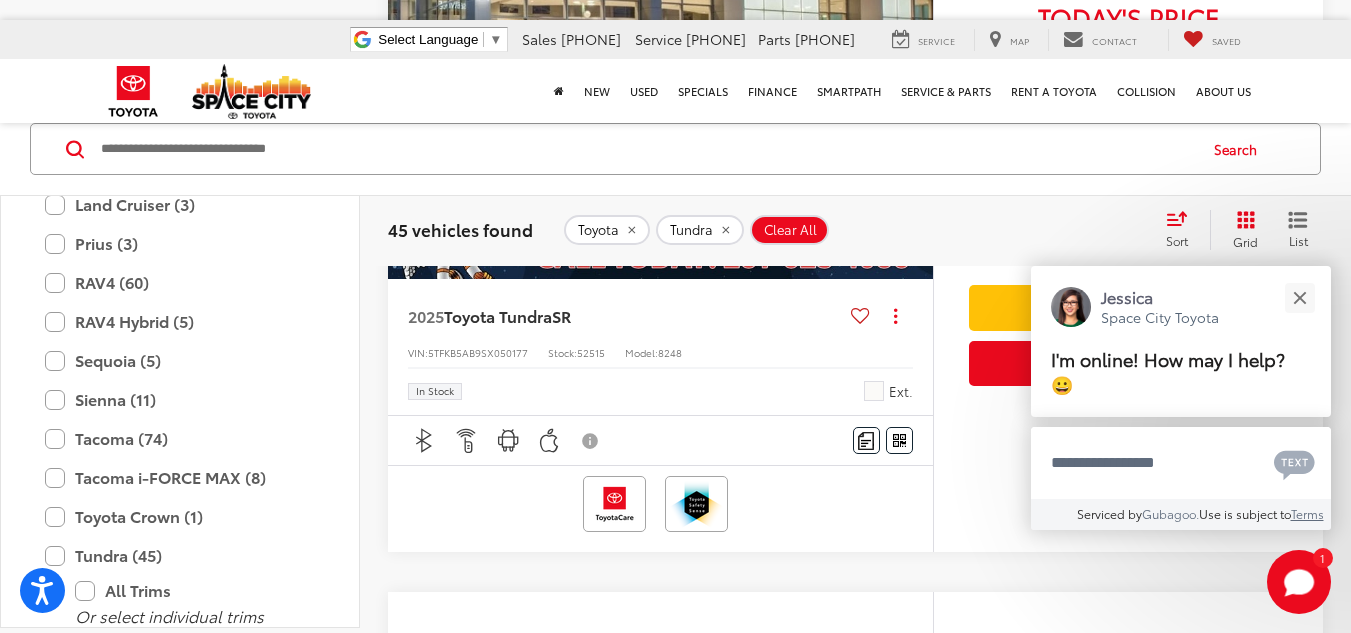 scroll, scrollTop: 652, scrollLeft: 0, axis: vertical 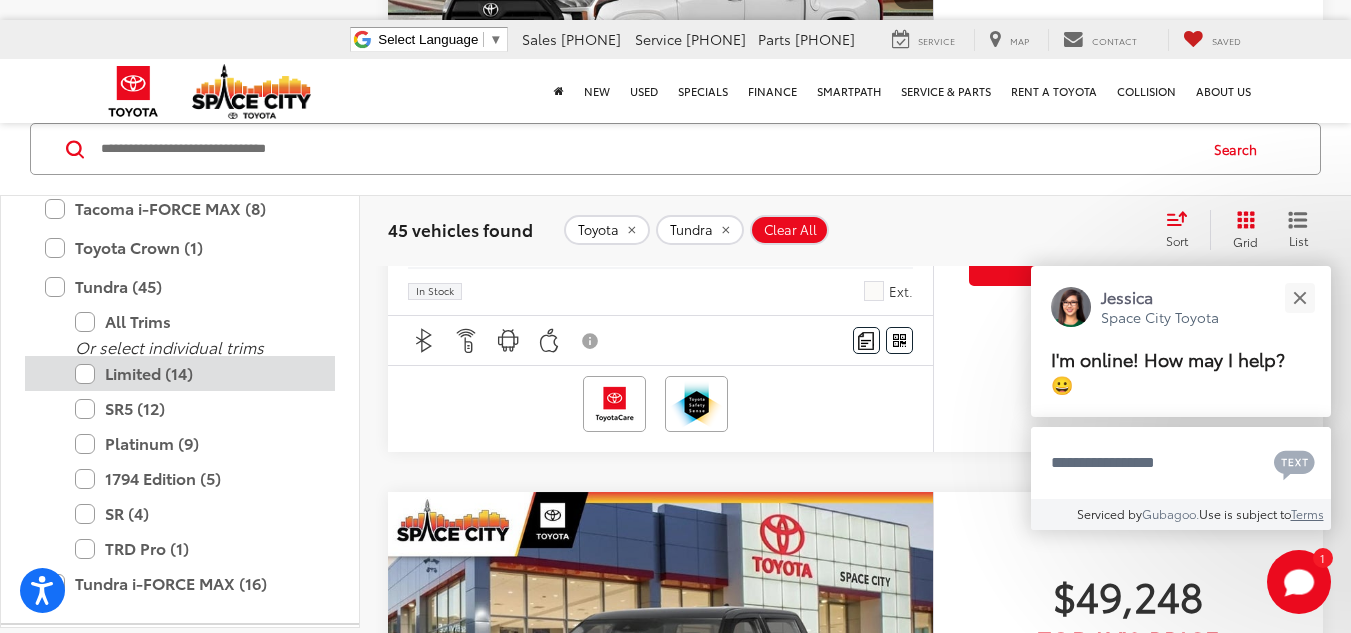 click on "Limited (14)" at bounding box center [195, 373] 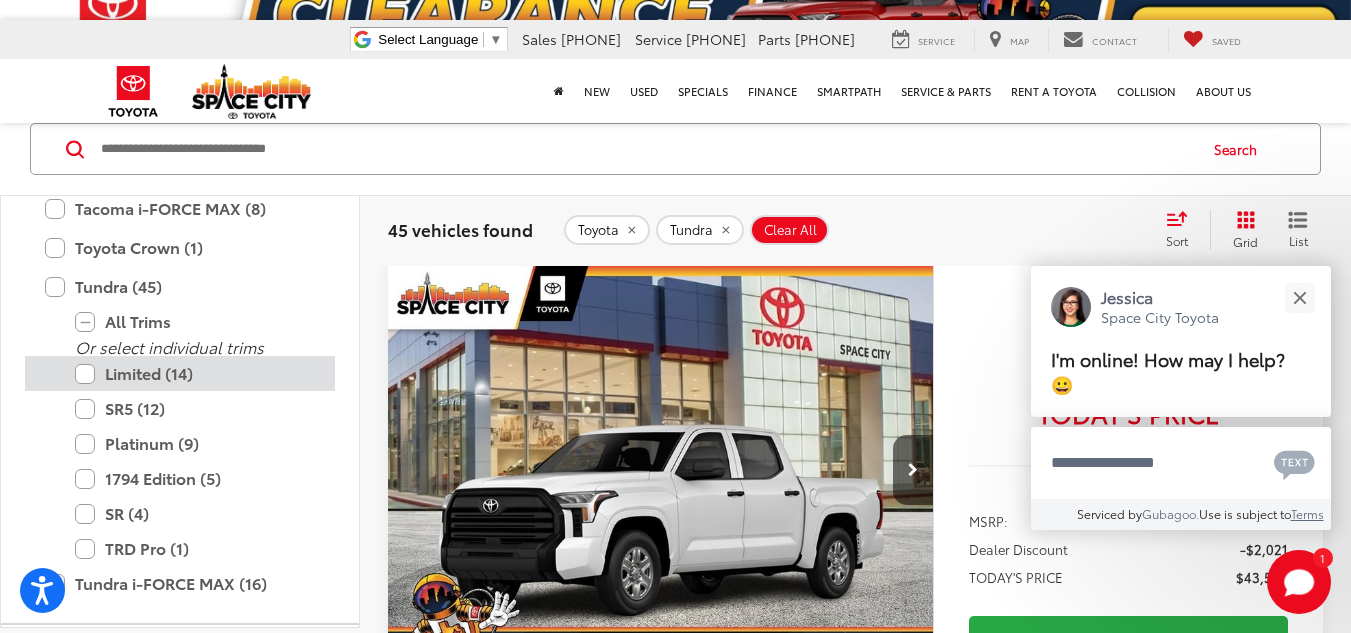 scroll, scrollTop: 152, scrollLeft: 0, axis: vertical 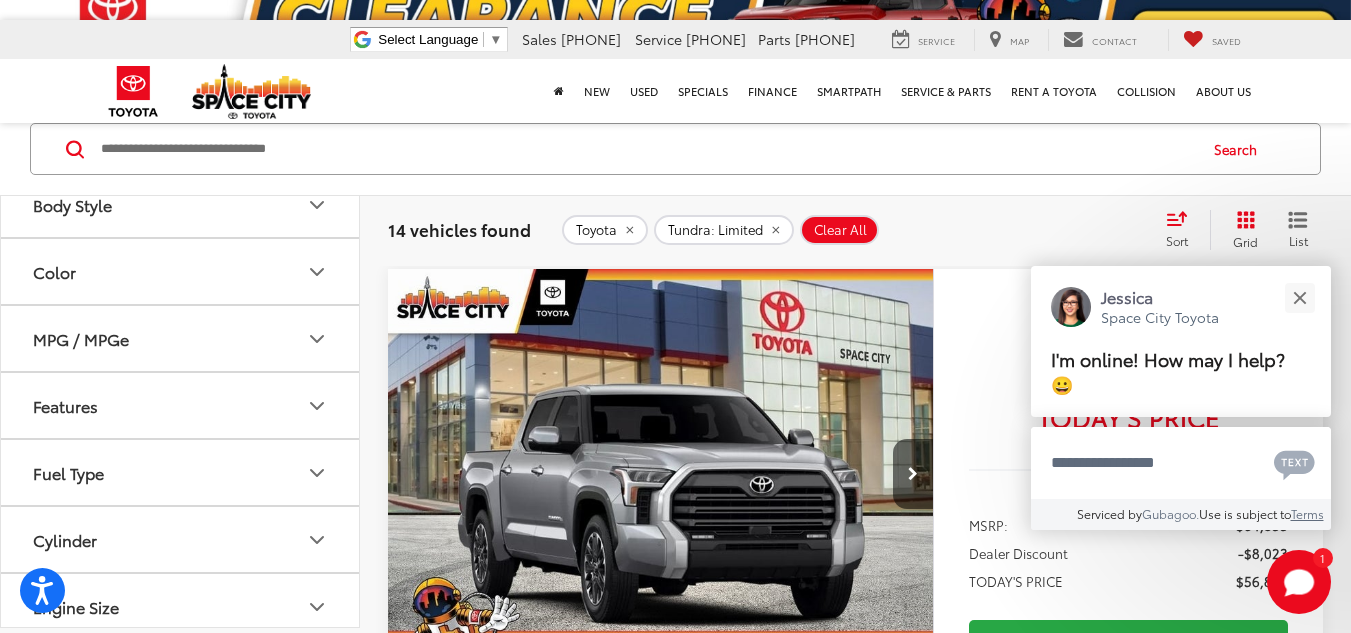 click 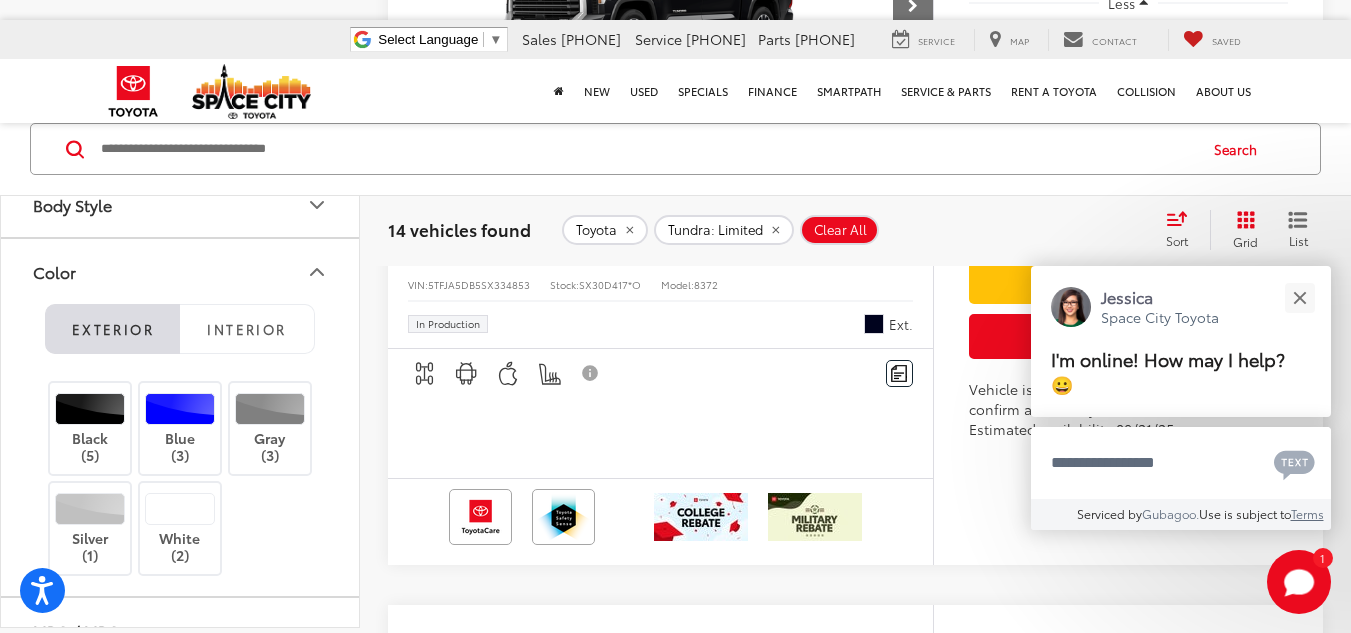 scroll, scrollTop: 7452, scrollLeft: 0, axis: vertical 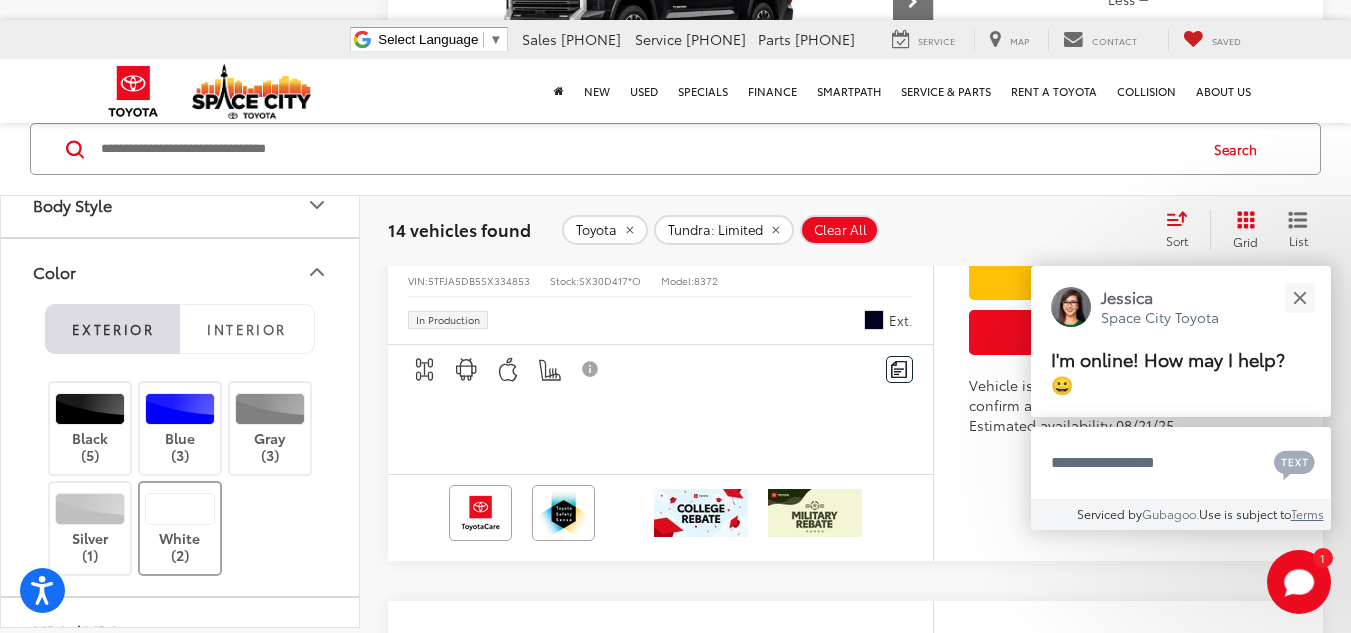 click at bounding box center [180, 509] 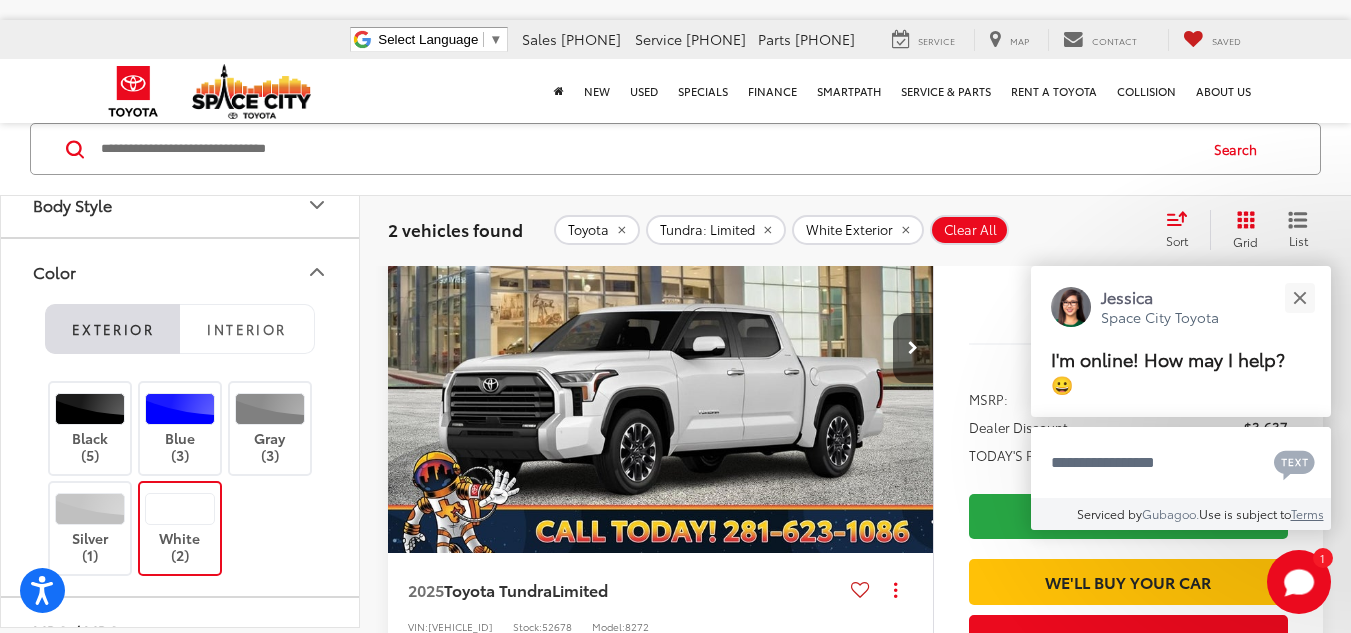 scroll, scrollTop: 200, scrollLeft: 0, axis: vertical 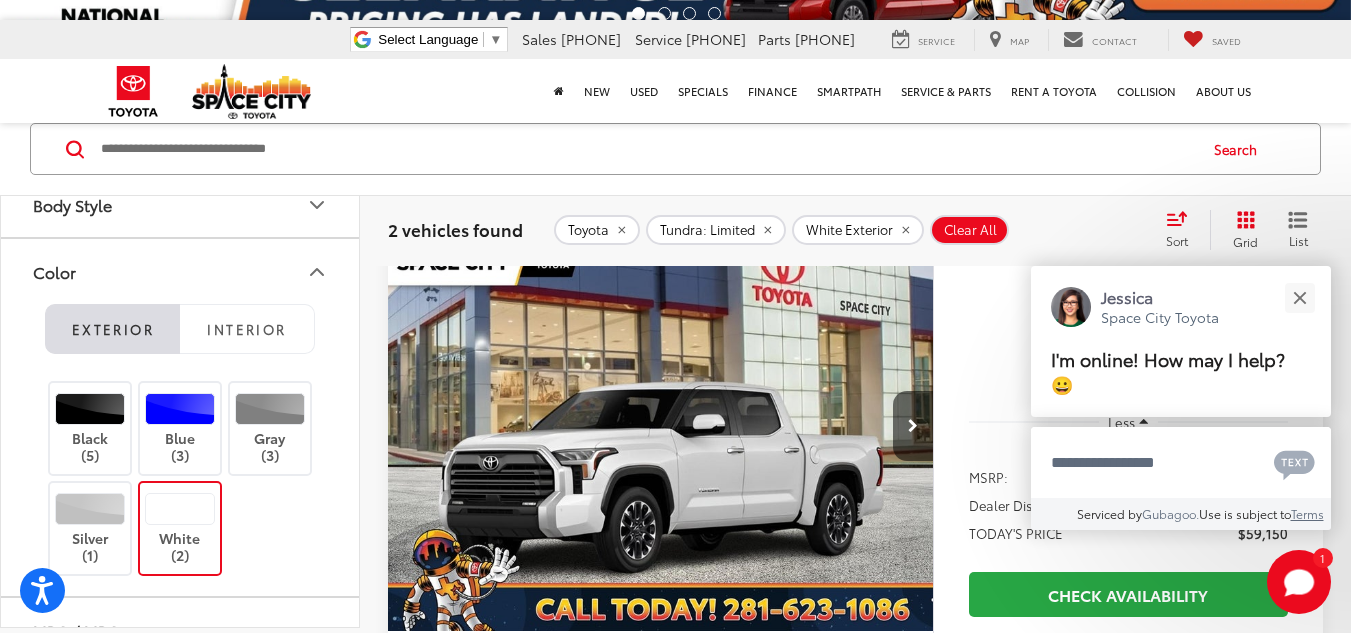 click at bounding box center [661, 426] 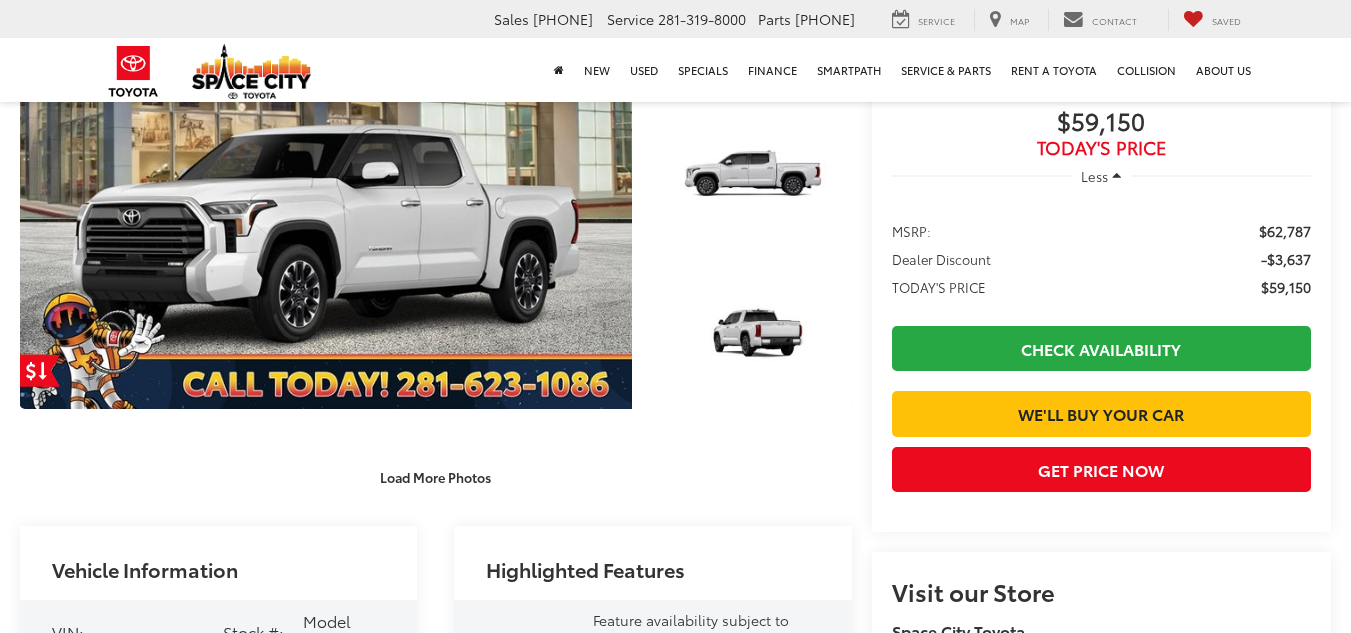 scroll, scrollTop: 627, scrollLeft: 0, axis: vertical 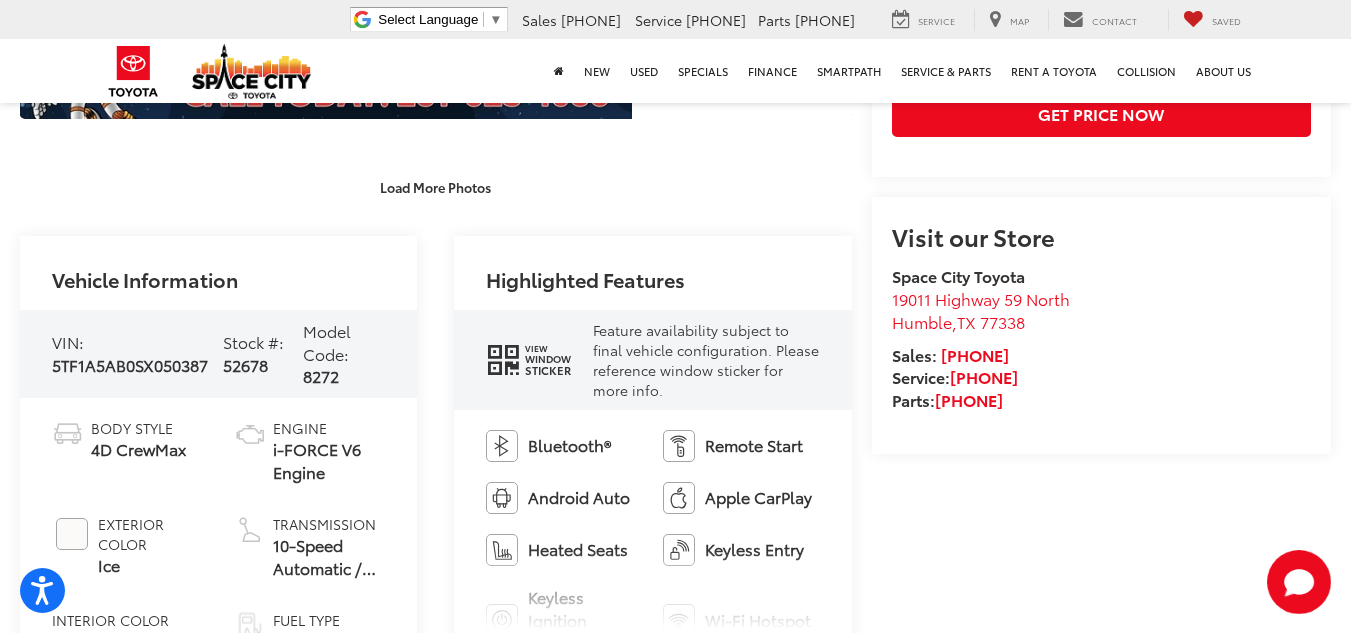 click on "Sticker" at bounding box center [548, 370] 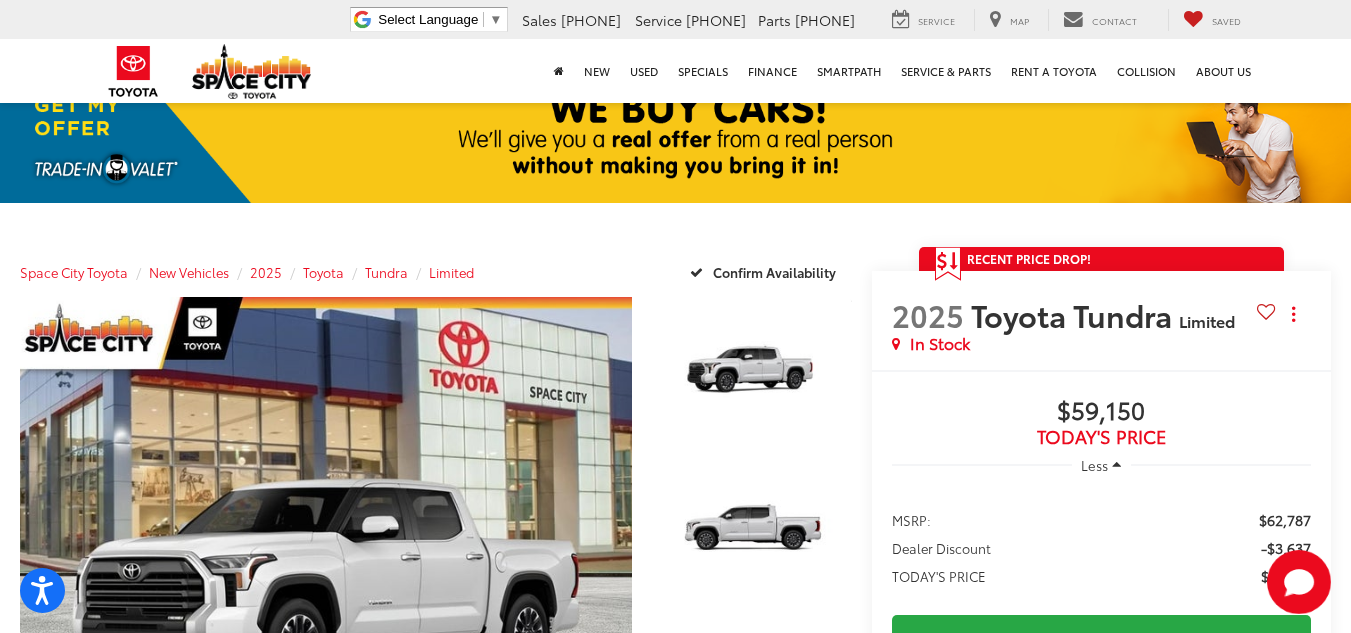 scroll, scrollTop: 0, scrollLeft: 0, axis: both 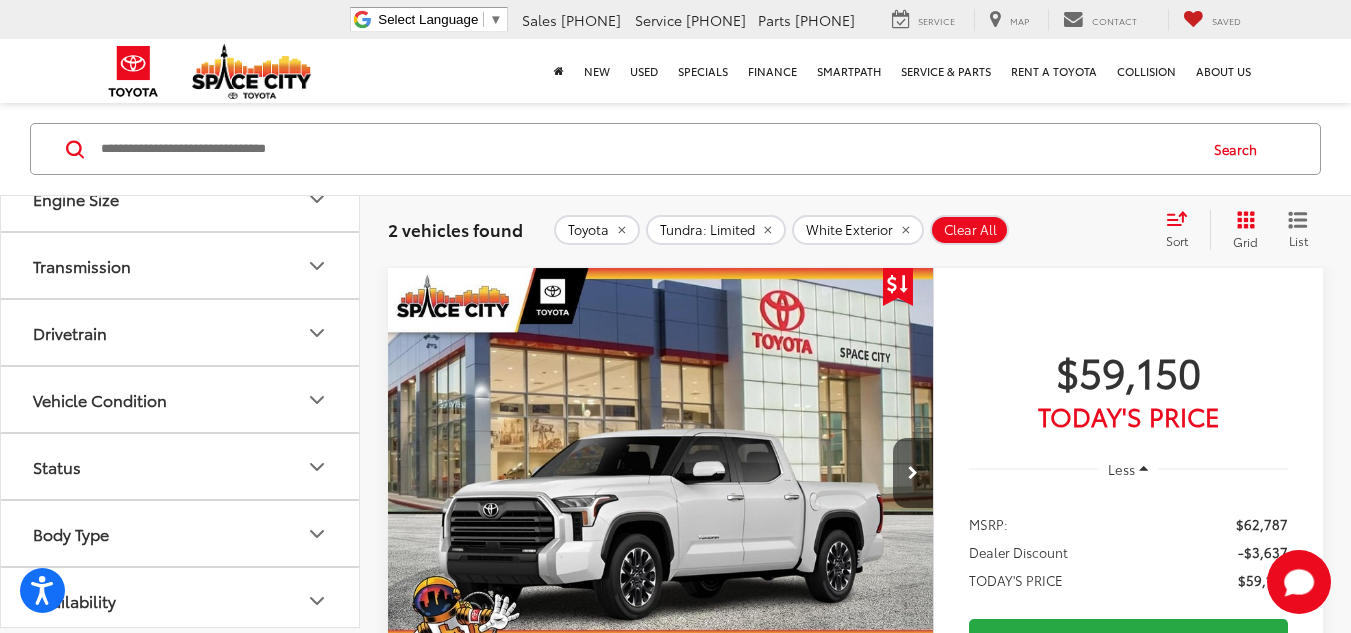 click 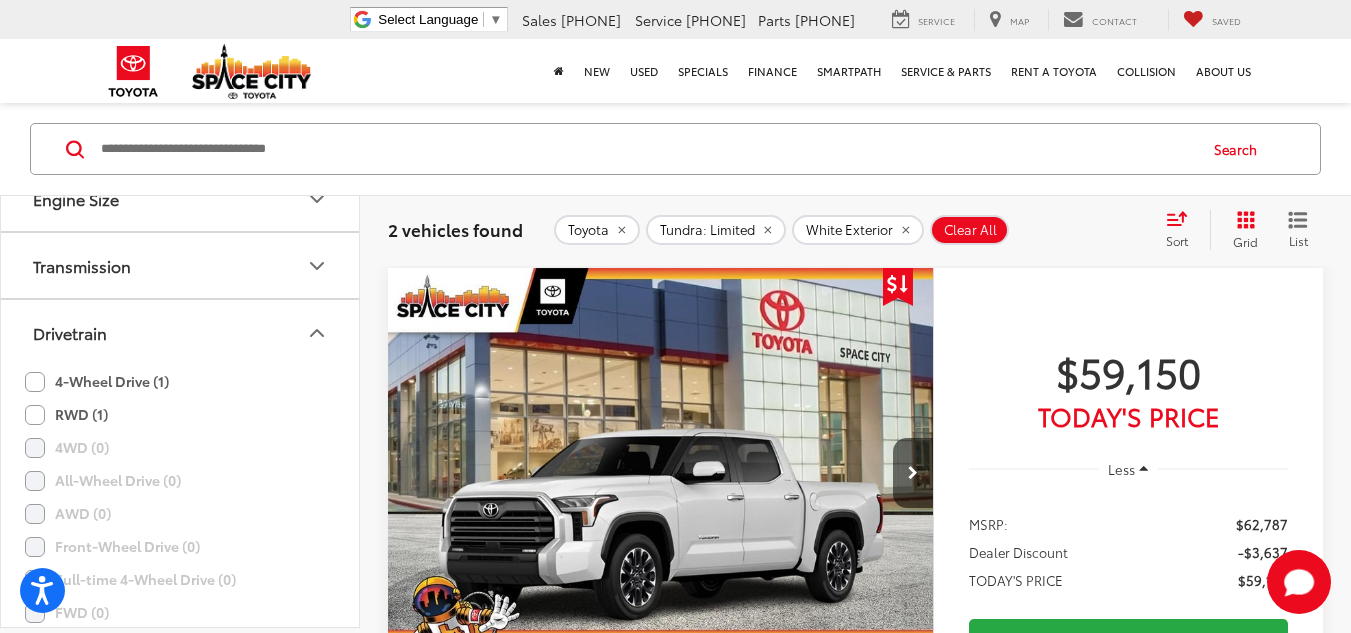 click on "4-Wheel Drive (1)" 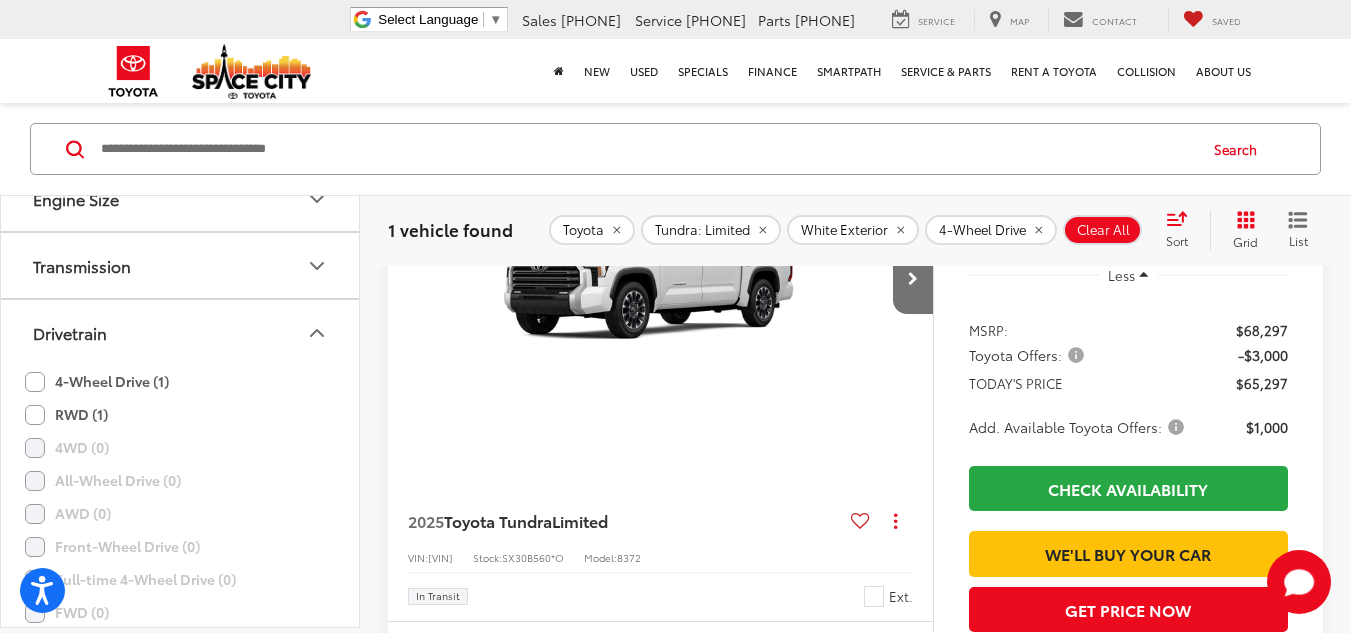 scroll, scrollTop: 232, scrollLeft: 0, axis: vertical 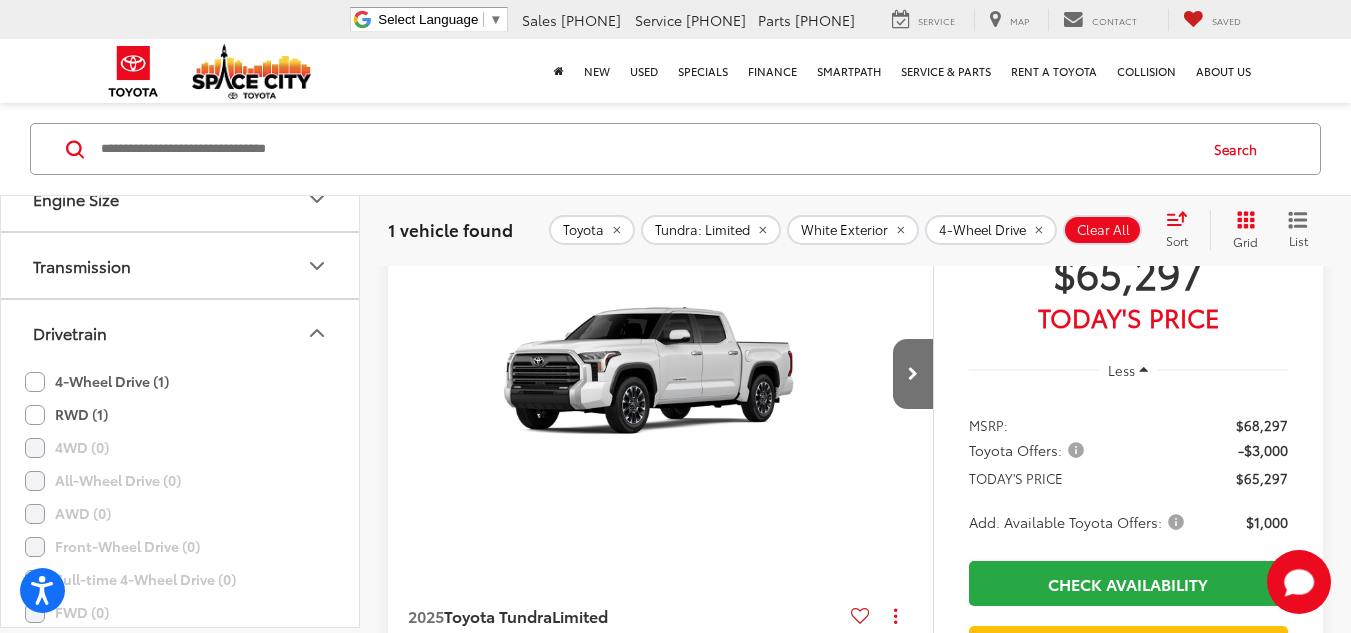 click at bounding box center [661, 374] 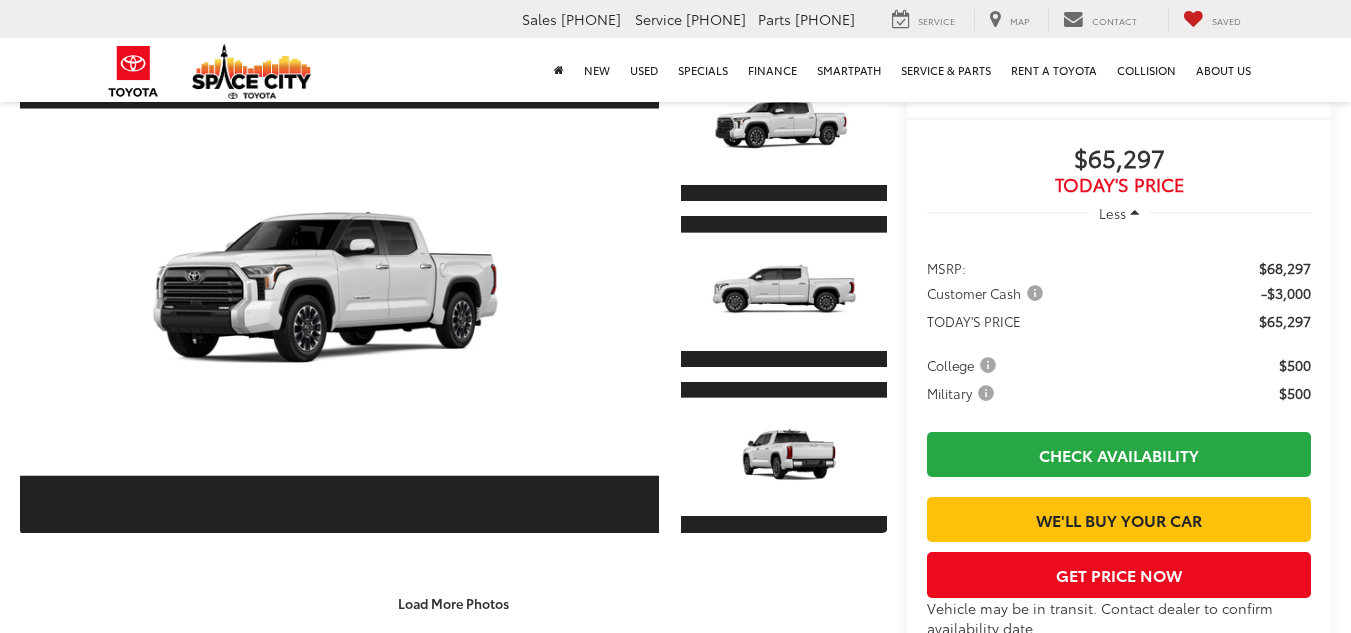 scroll, scrollTop: 300, scrollLeft: 0, axis: vertical 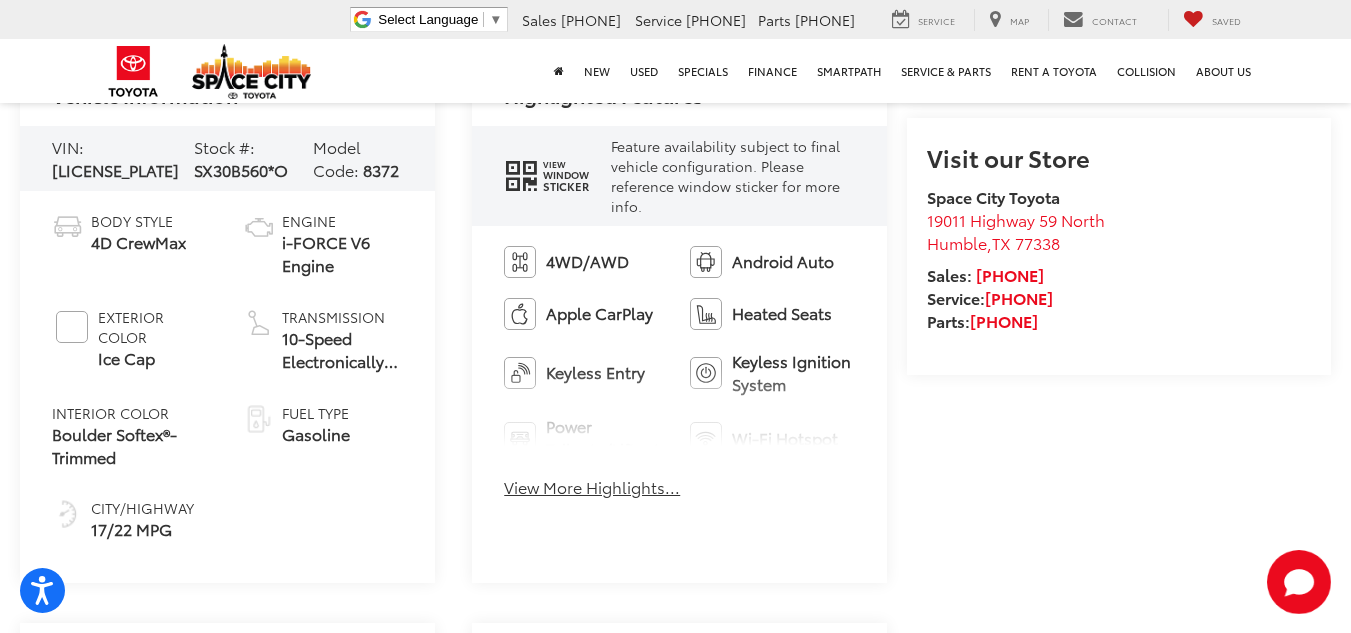 click on "View More Highlights..." at bounding box center (592, 487) 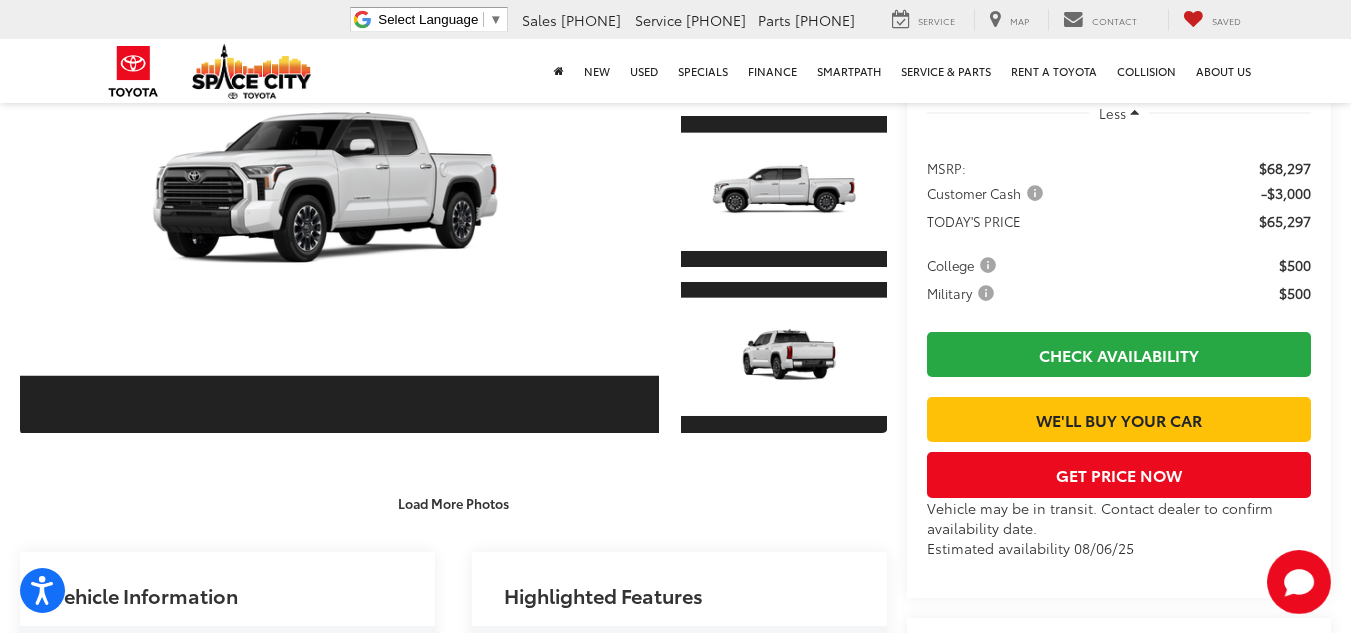scroll, scrollTop: 0, scrollLeft: 0, axis: both 